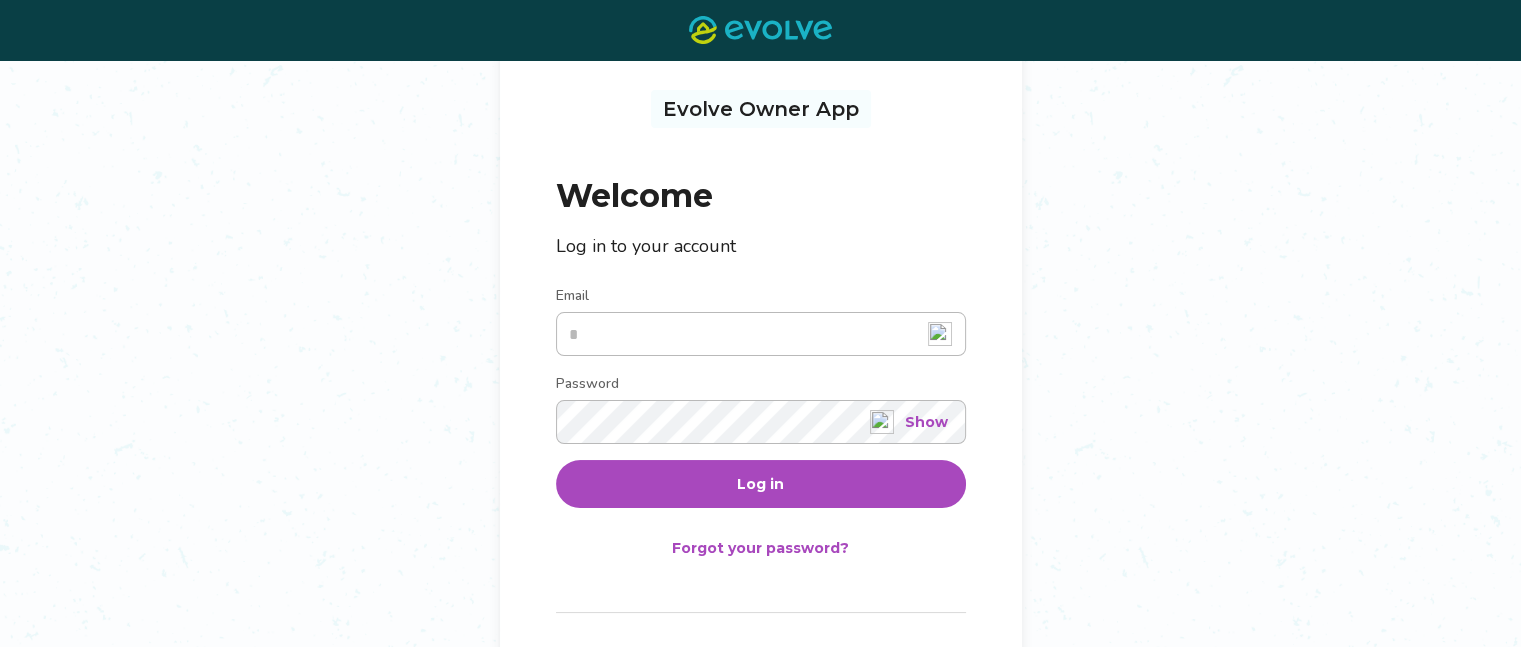 scroll, scrollTop: 174, scrollLeft: 0, axis: vertical 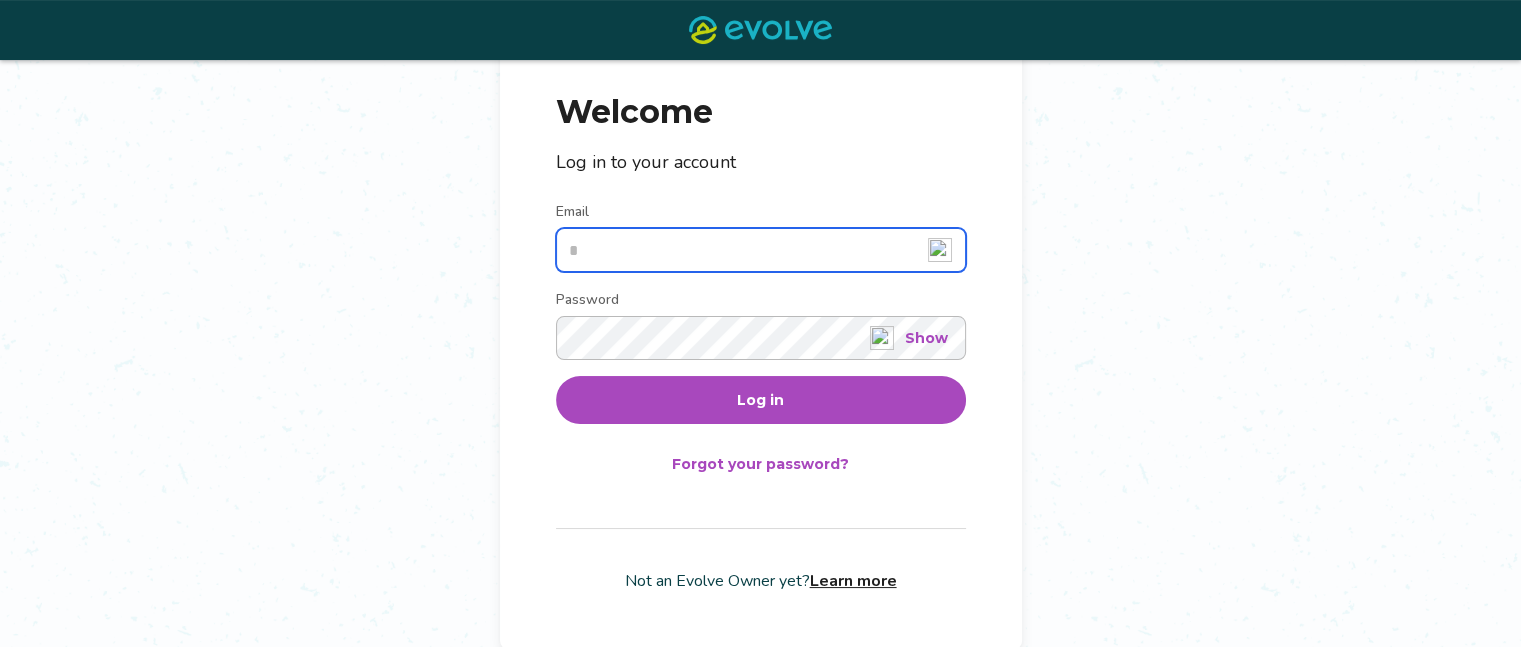 type on "**********" 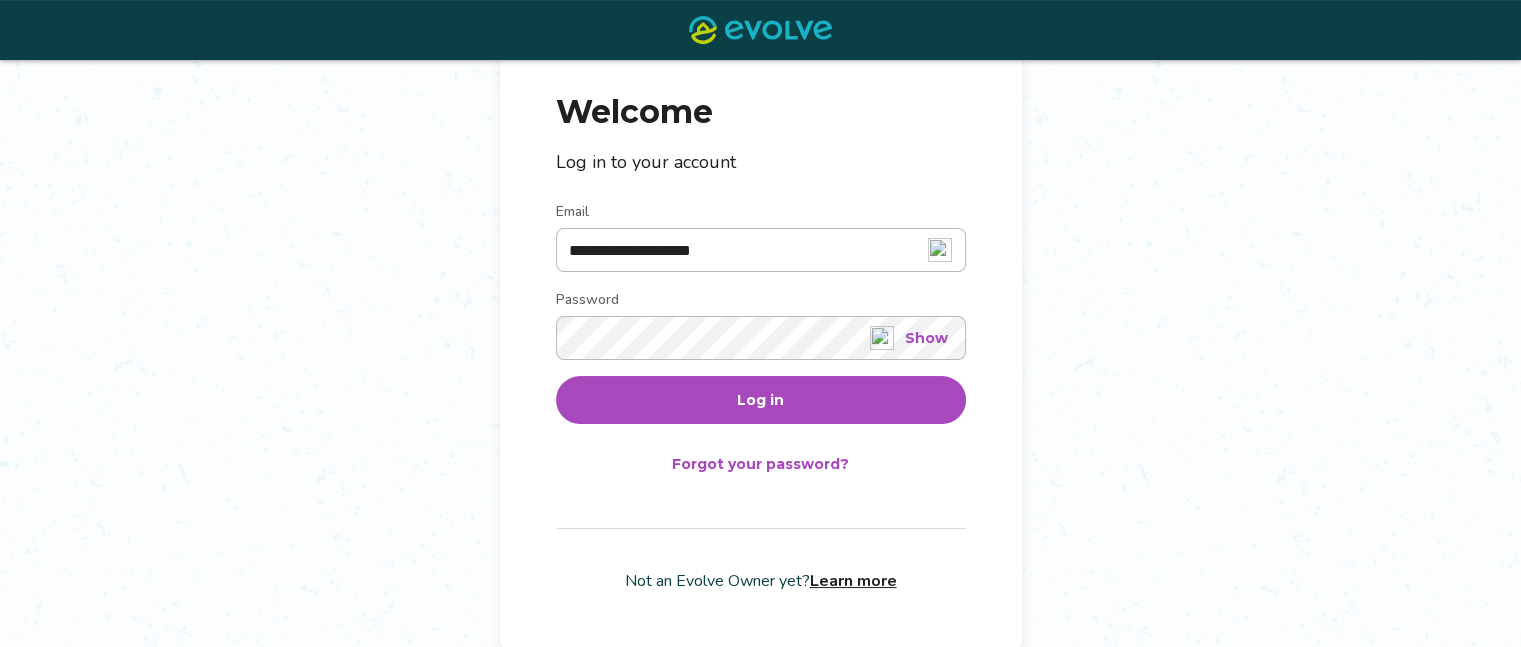click on "Log in" at bounding box center [761, 400] 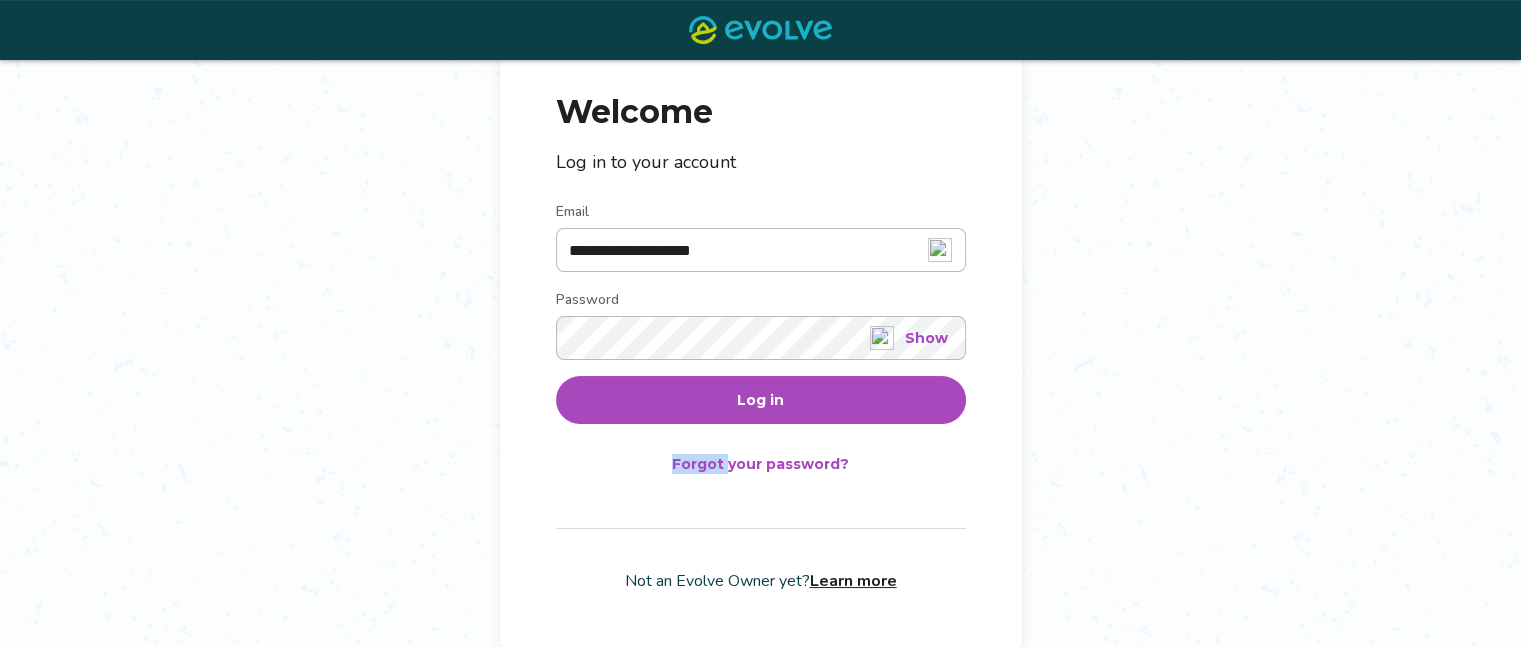 click on "**********" at bounding box center (761, 344) 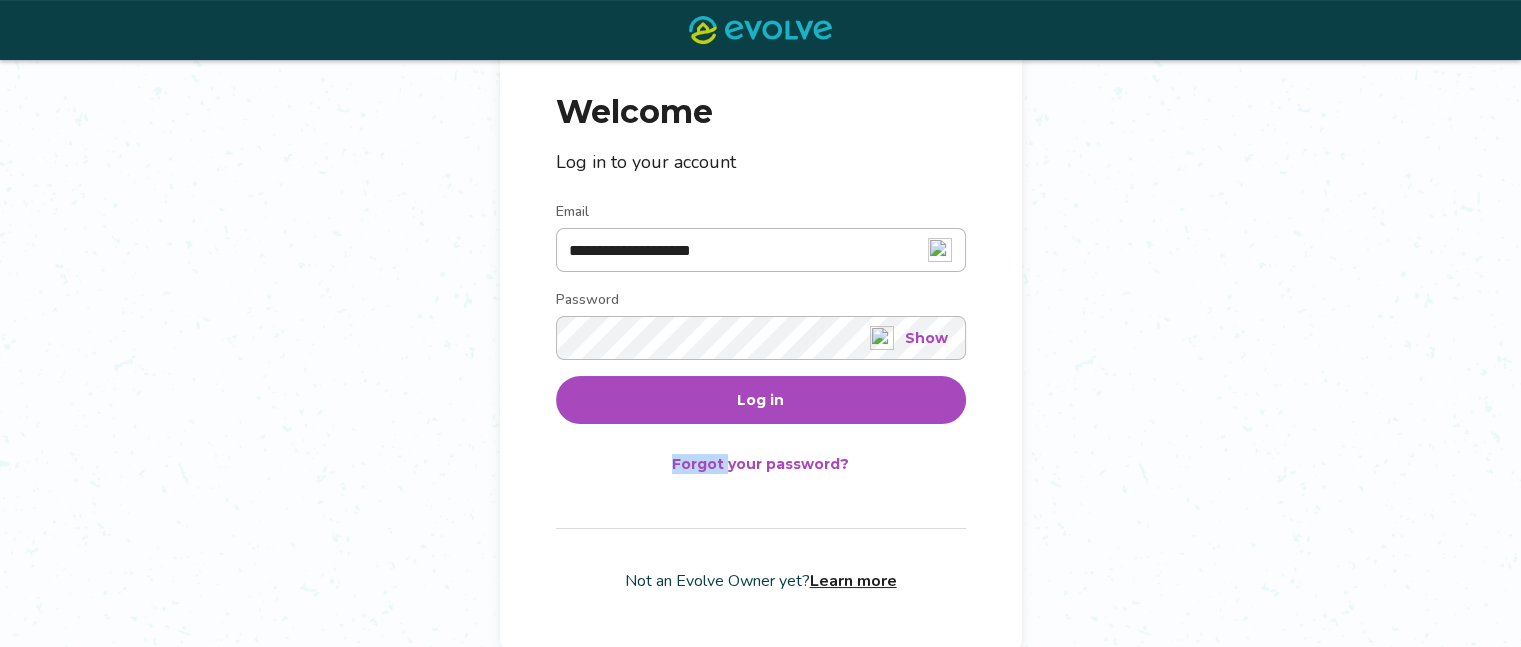 scroll, scrollTop: 0, scrollLeft: 0, axis: both 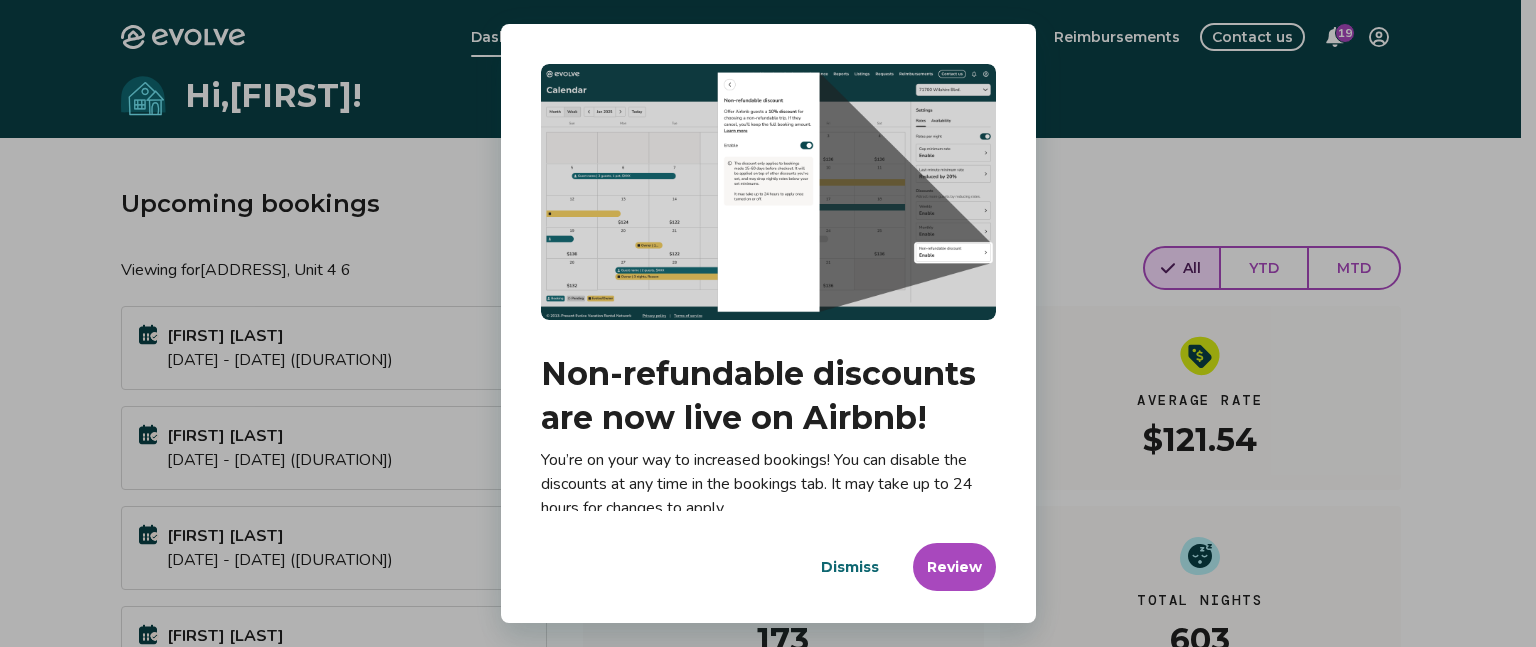 click on "Dismiss" at bounding box center [850, 567] 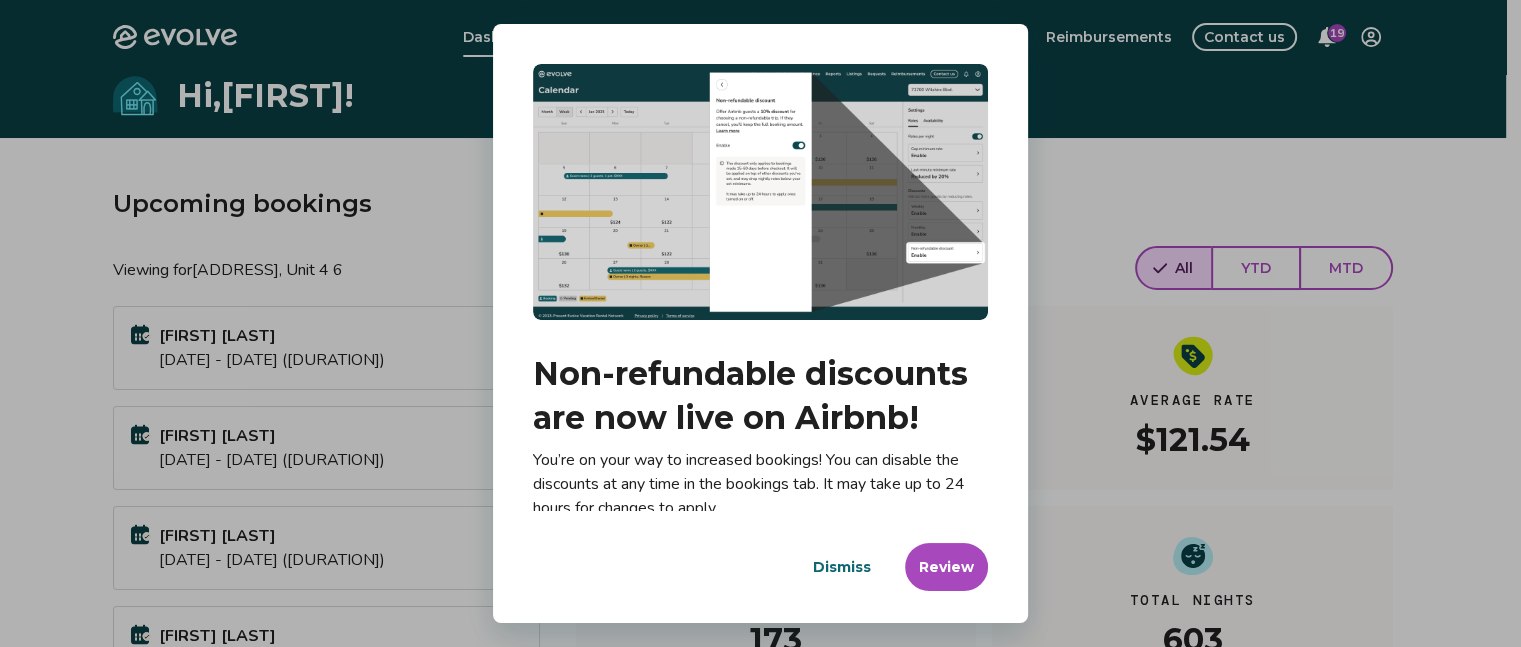 click on "Total Bookings 173" at bounding box center [776, 598] 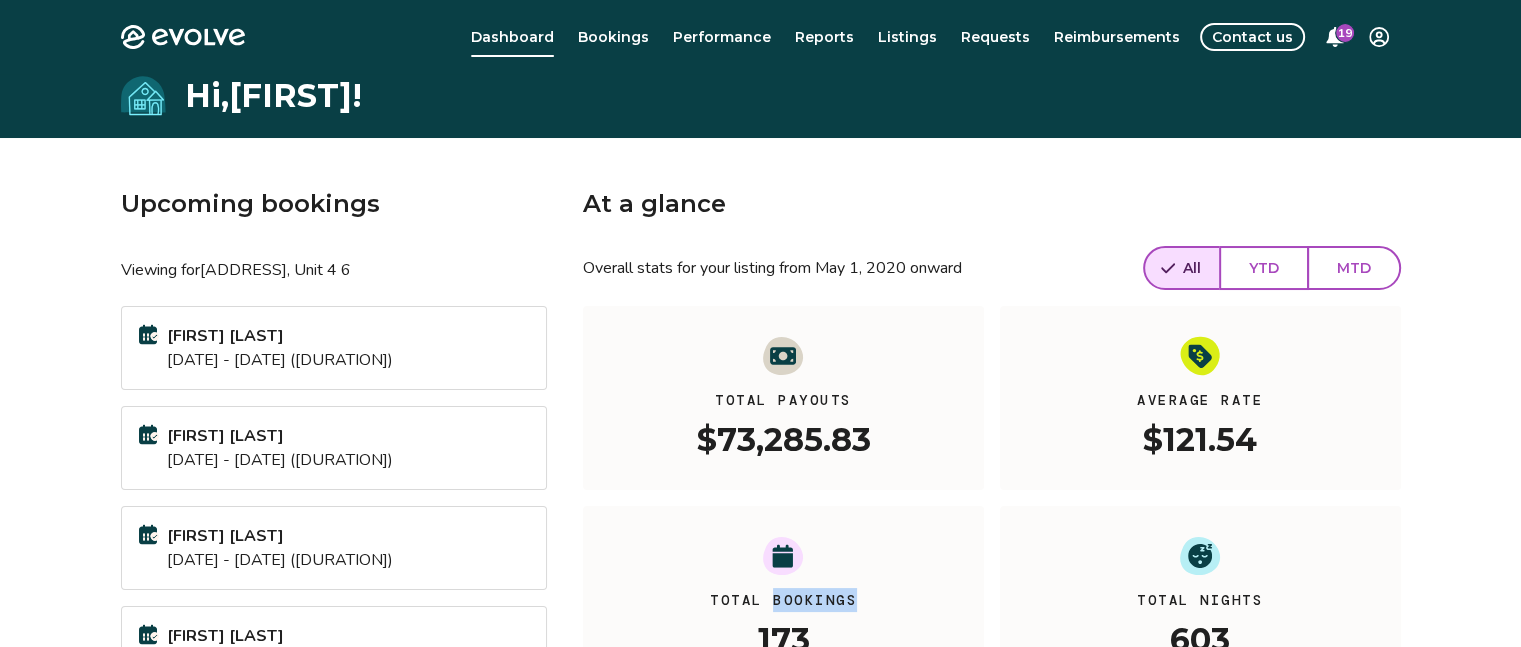 click on "[FIRST] [LAST]" at bounding box center (280, 336) 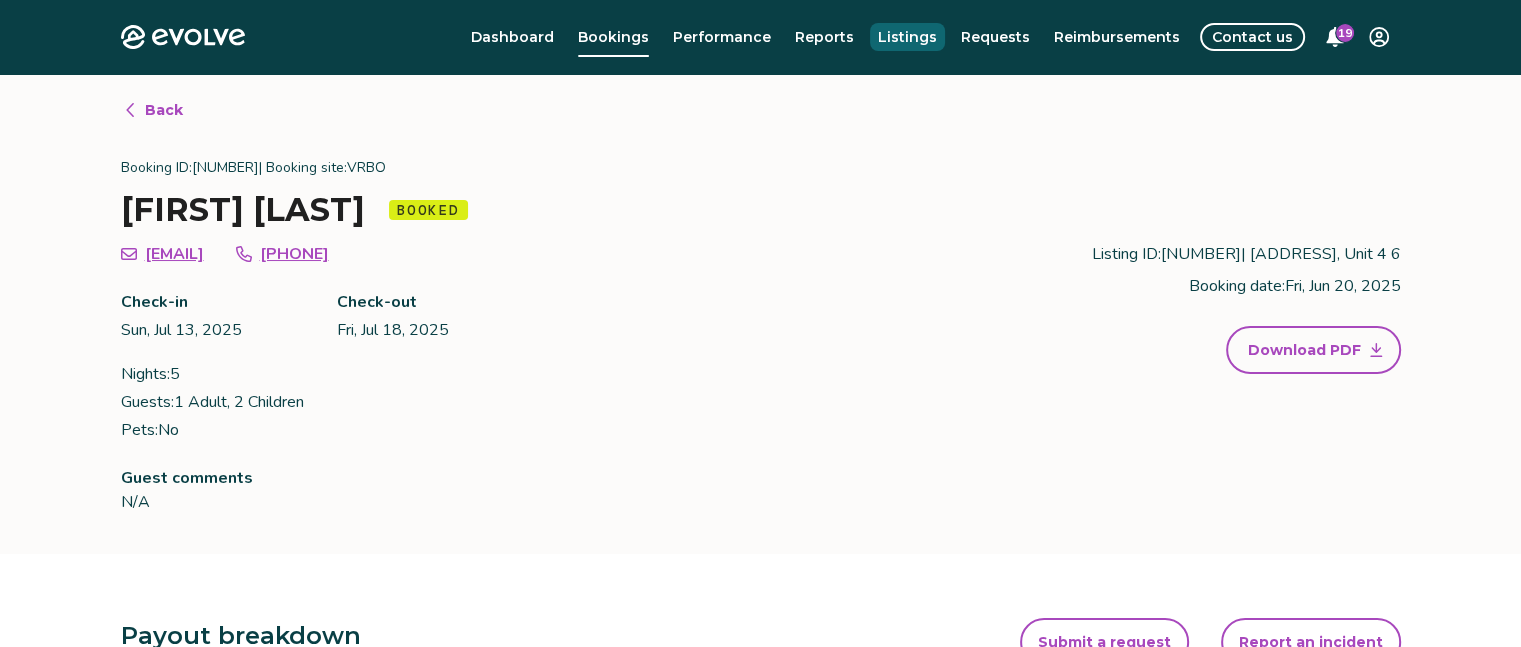 click on "Listings" at bounding box center (907, 37) 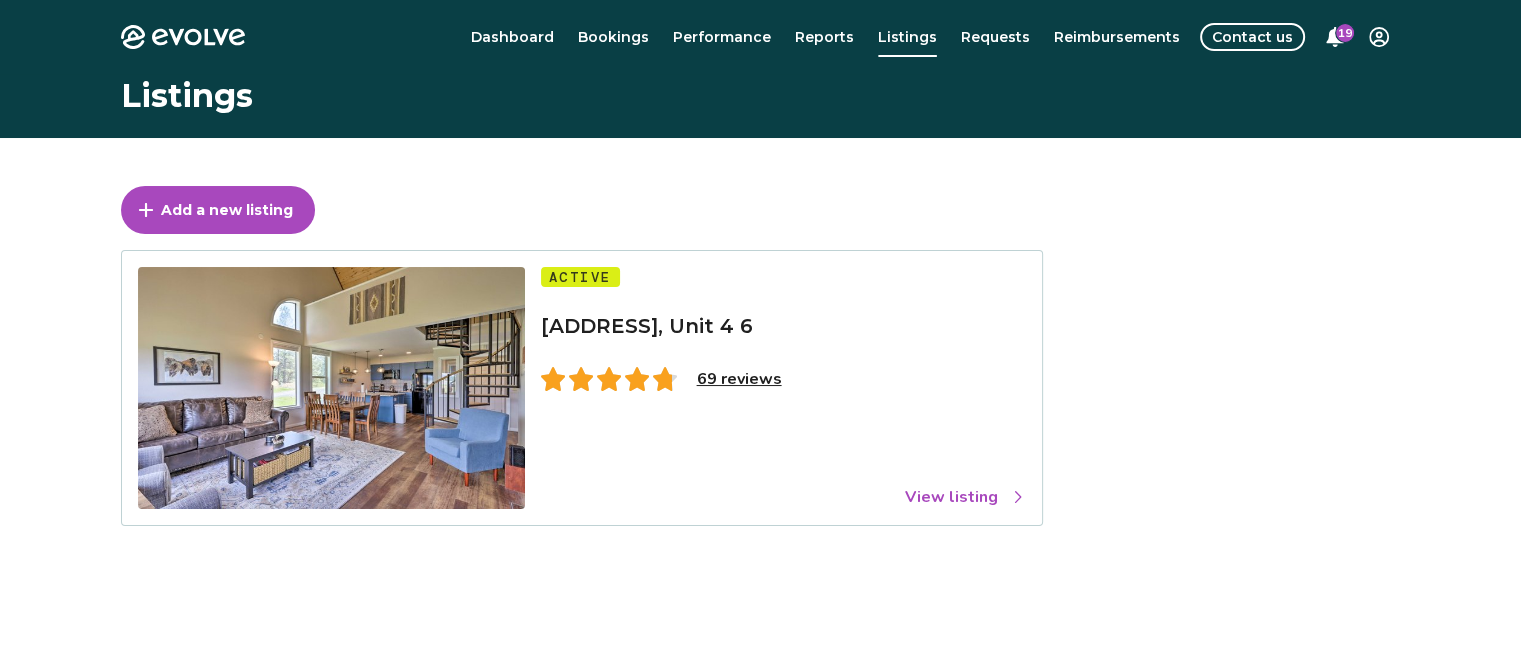click on "69 reviews" at bounding box center (739, 379) 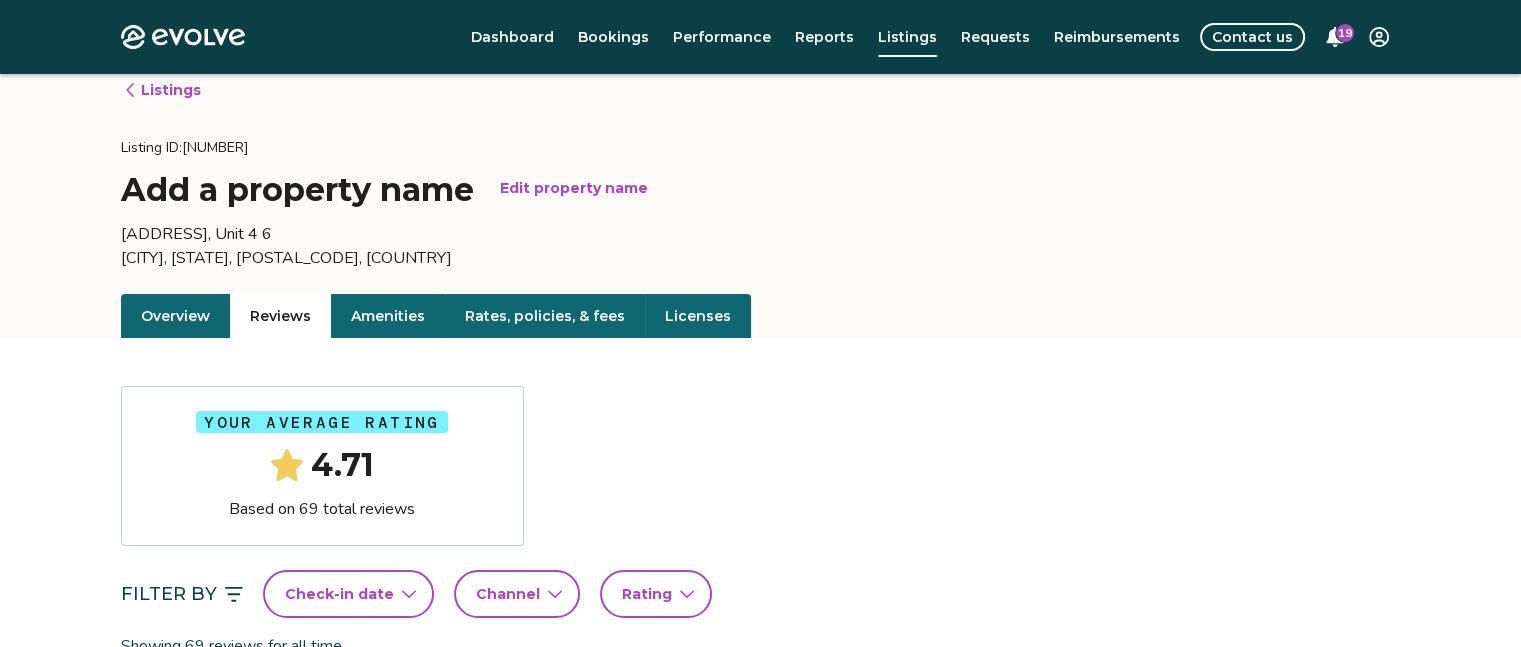 scroll, scrollTop: 0, scrollLeft: 0, axis: both 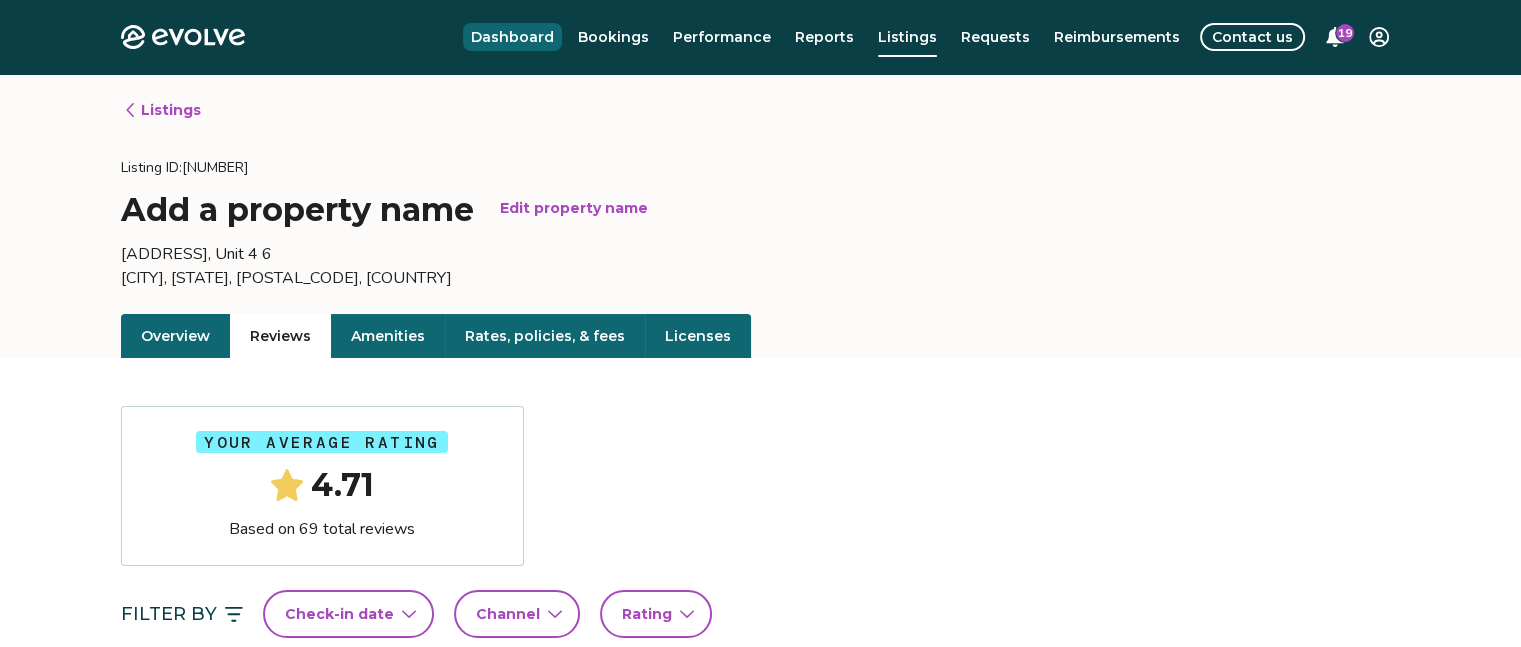 click on "Dashboard" at bounding box center (512, 37) 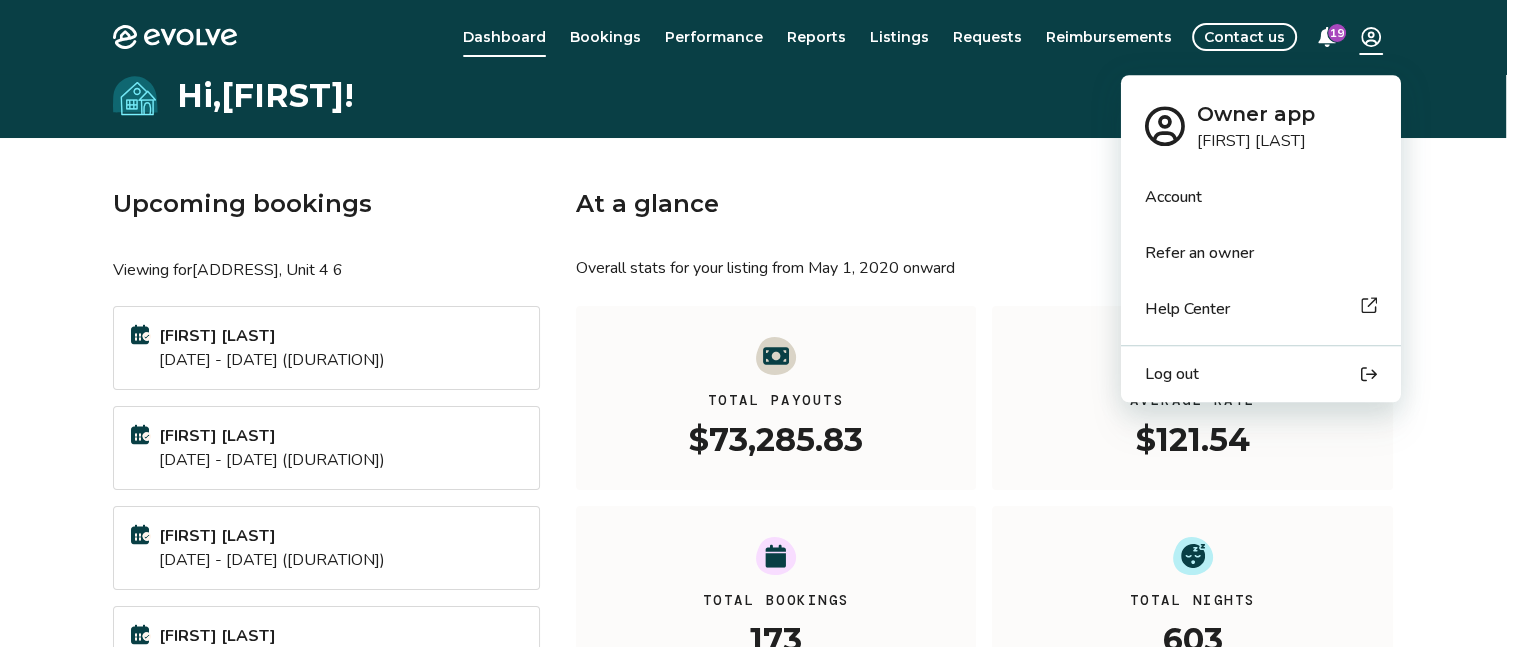 click on "Hi, [FIRST] ! Upcoming bookings Viewing for [ADDRESS], Unit 4 6 [FIRST] [LAST] [DATE] - [DATE] ([DURATION]) [FIRST] [LAST] [DATE] - [DATE] ([DURATION]) [FIRST] [LAST] [DATE] - [DATE] ([DURATION]) [FIRST] [LAST] [DATE] - [DATE] ([DURATION]) View calendar At a glance Overall stats for your listing from [DATE] onward All YTD MTD Total Payouts [CURRENCY] Average Rate [CURRENCY] Total Bookings [NUMBER] Total Nights [NUMBER] View performance Looking for the booking site links to your listing? You can find these under the Listings overview © [YEAR]-[YEAR] Evolve Vacation Rental Network Privacy Policy | Terms of Service
Owner app [FIRST] [LAST] Account Refer an owner Help Center Log out" at bounding box center [760, 517] 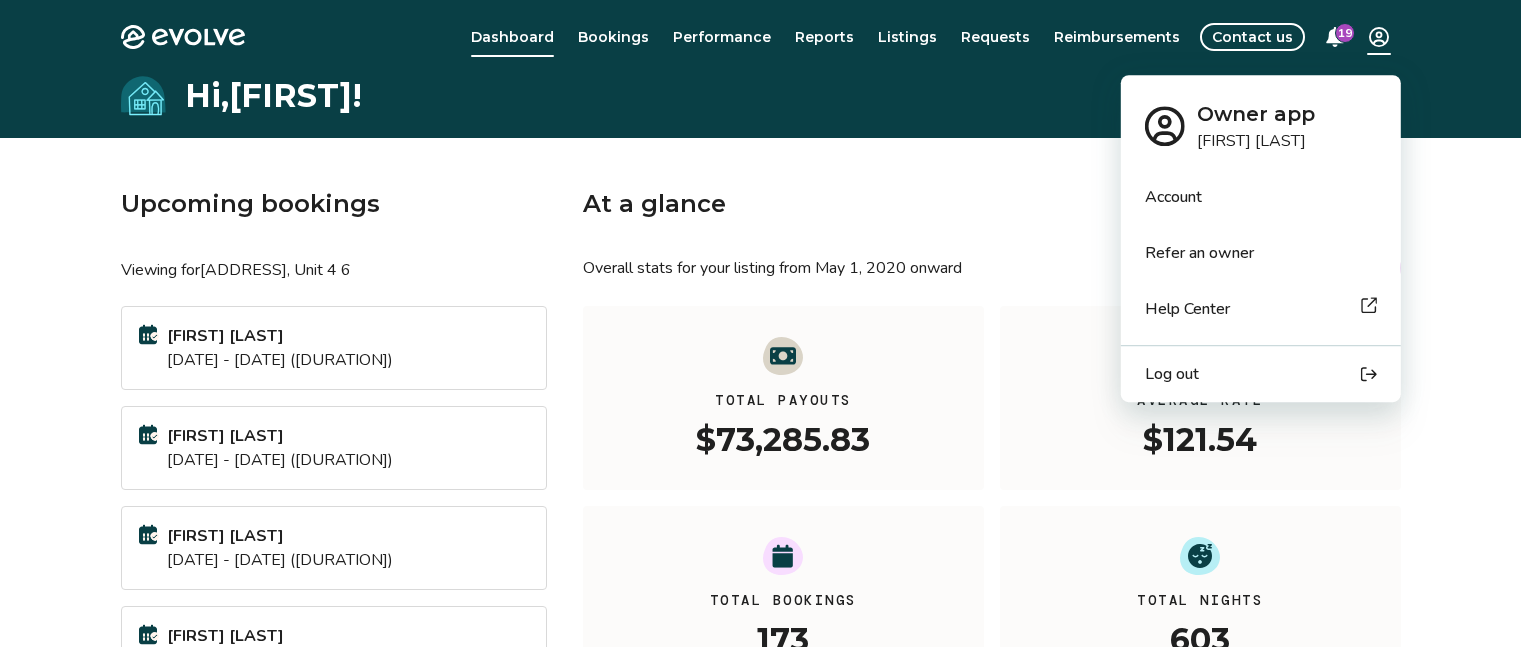 click on "Log out" at bounding box center (1172, 374) 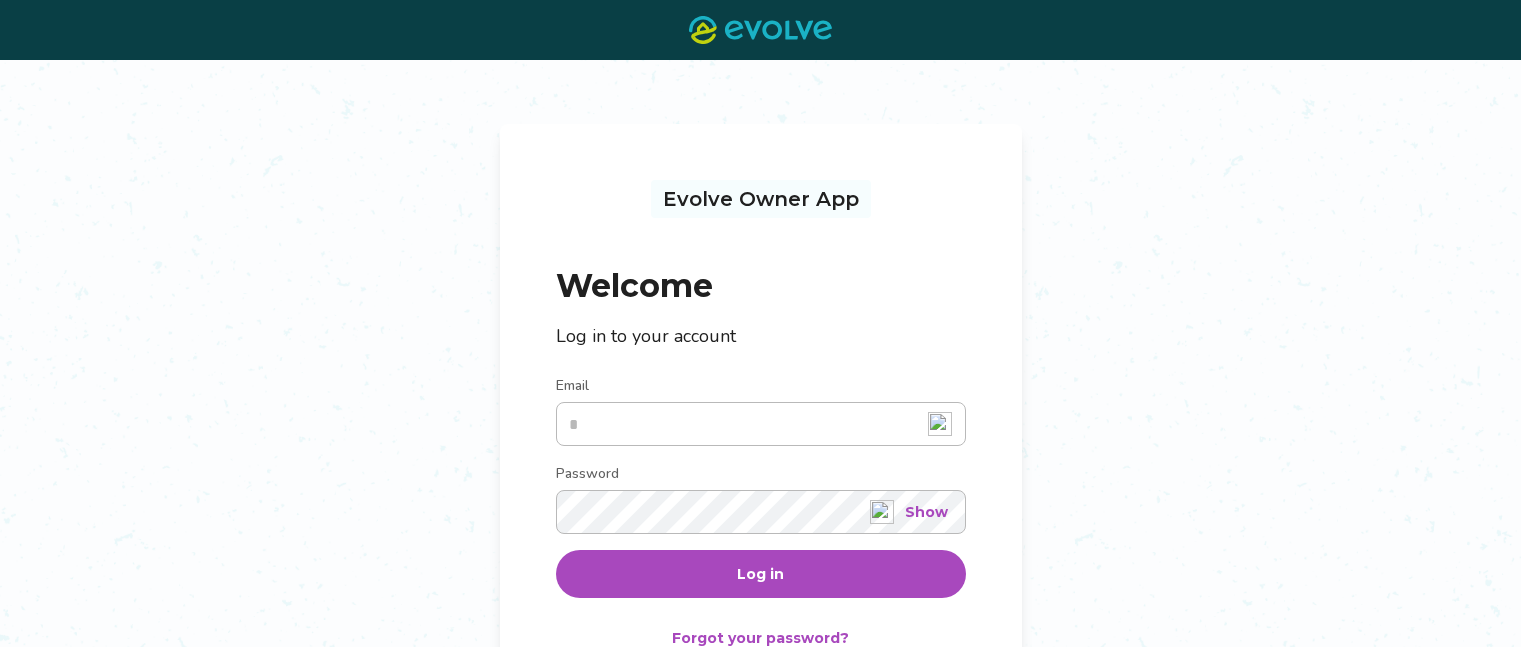 scroll, scrollTop: 0, scrollLeft: 0, axis: both 